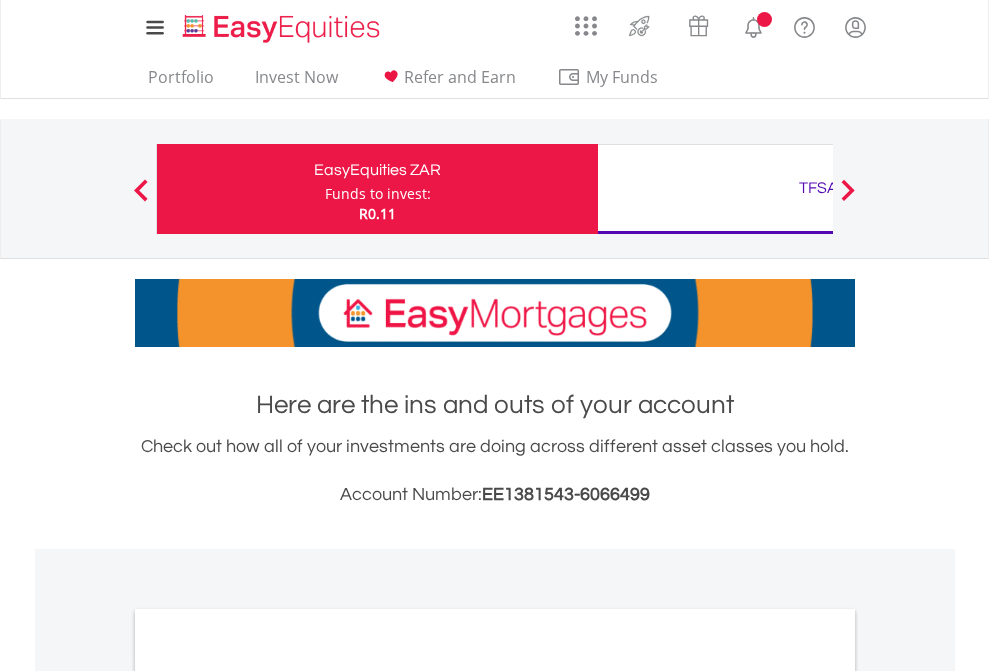 scroll, scrollTop: 0, scrollLeft: 0, axis: both 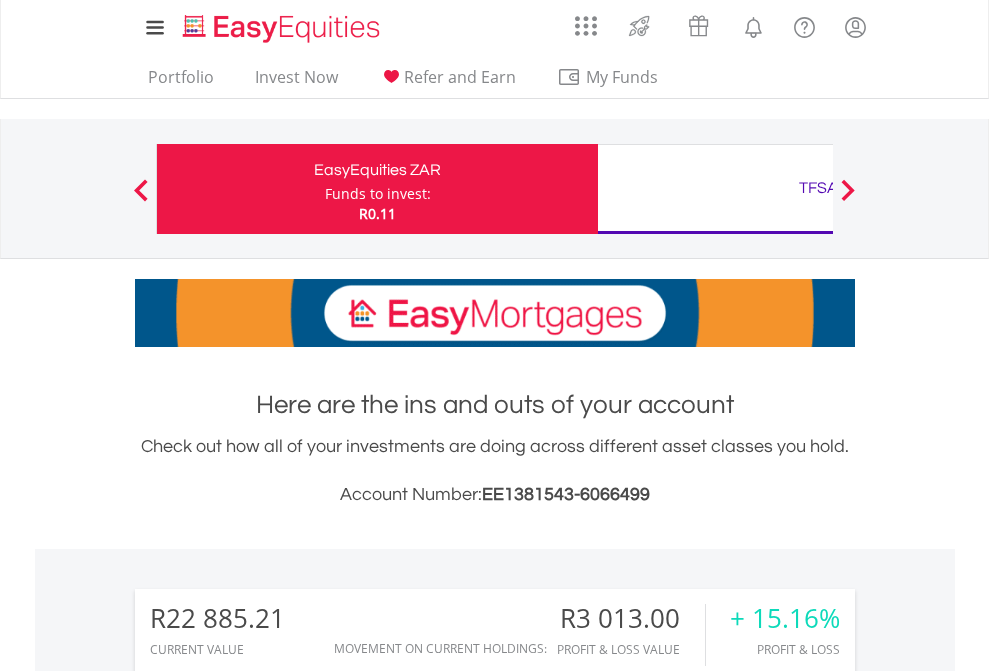 click on "Funds to invest:" at bounding box center (378, 194) 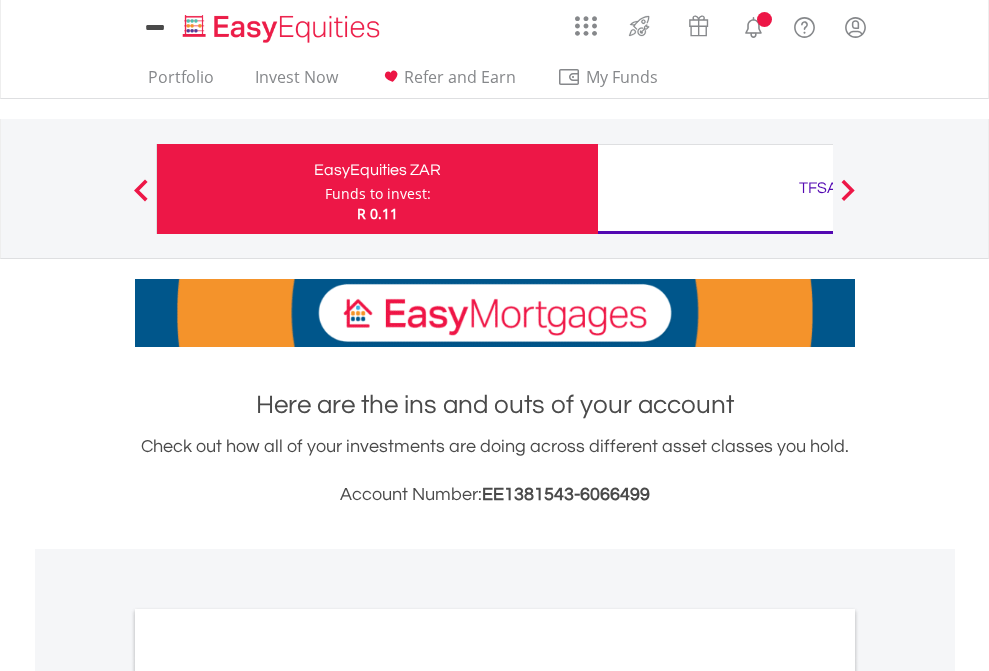 scroll, scrollTop: 0, scrollLeft: 0, axis: both 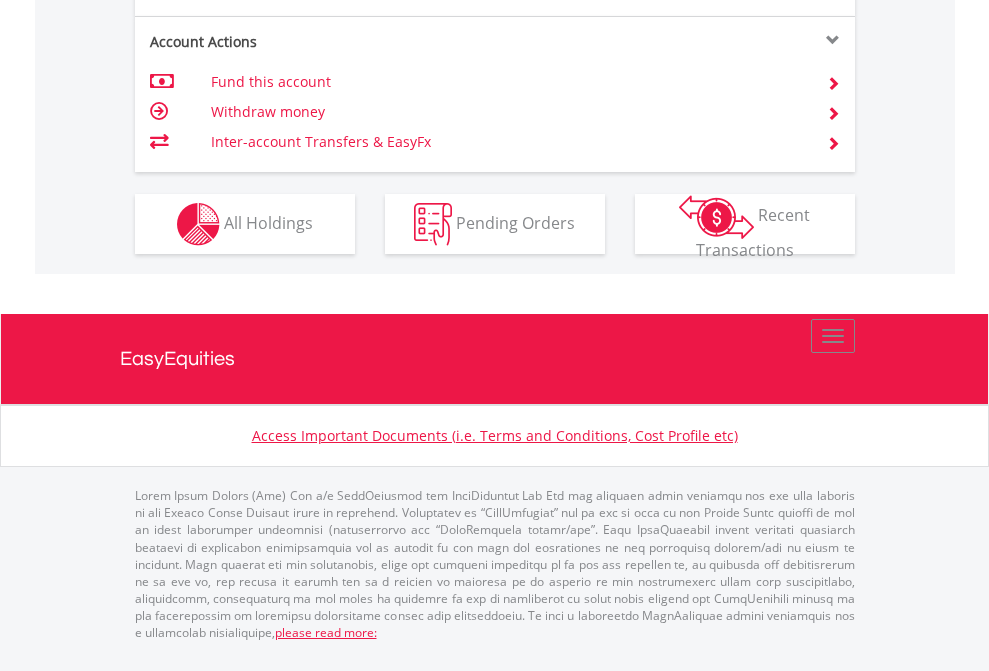 click on "Investment types" at bounding box center (706, -337) 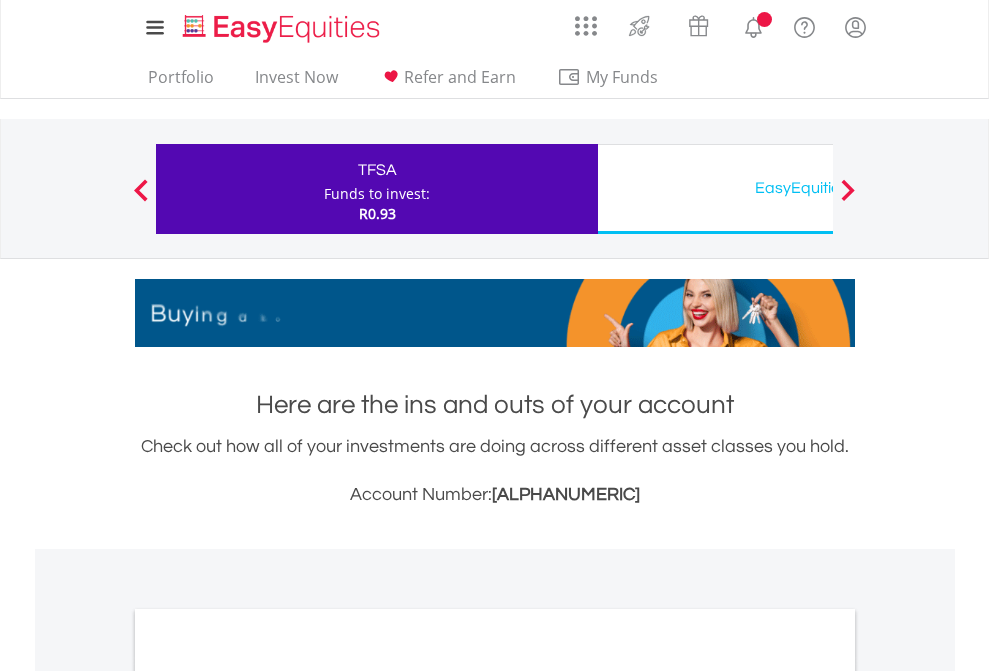 scroll, scrollTop: 0, scrollLeft: 0, axis: both 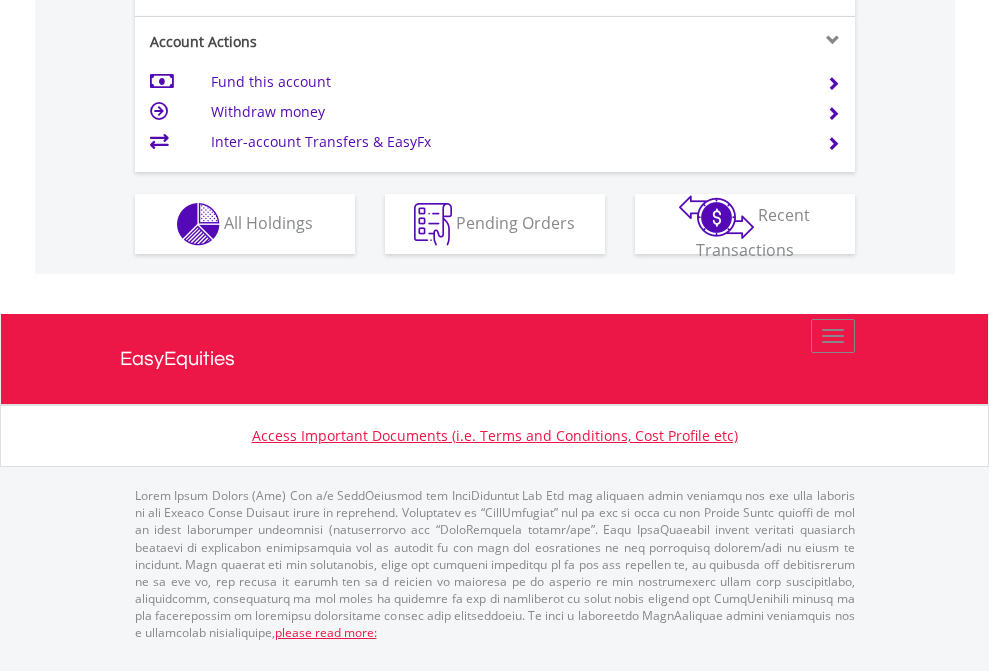 click on "Investment types" at bounding box center [706, -337] 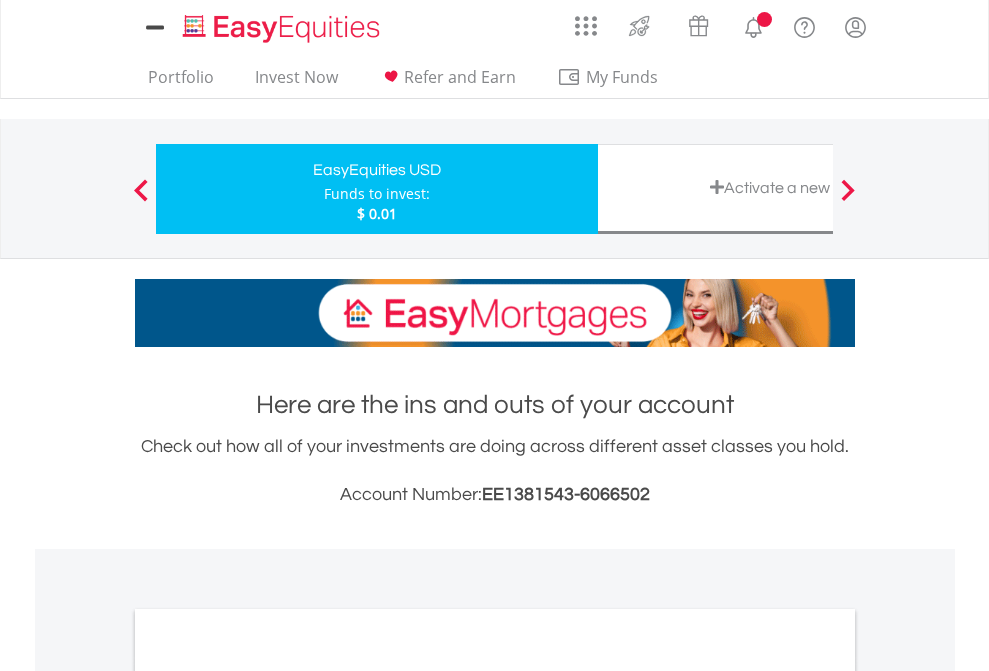 scroll, scrollTop: 0, scrollLeft: 0, axis: both 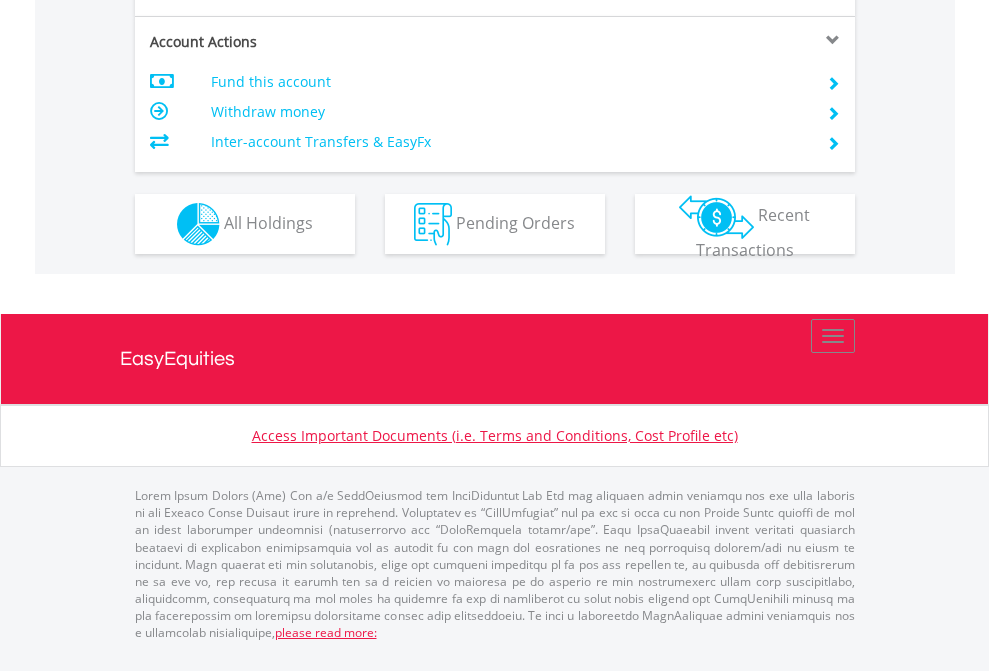 click on "Investment types" at bounding box center (706, -337) 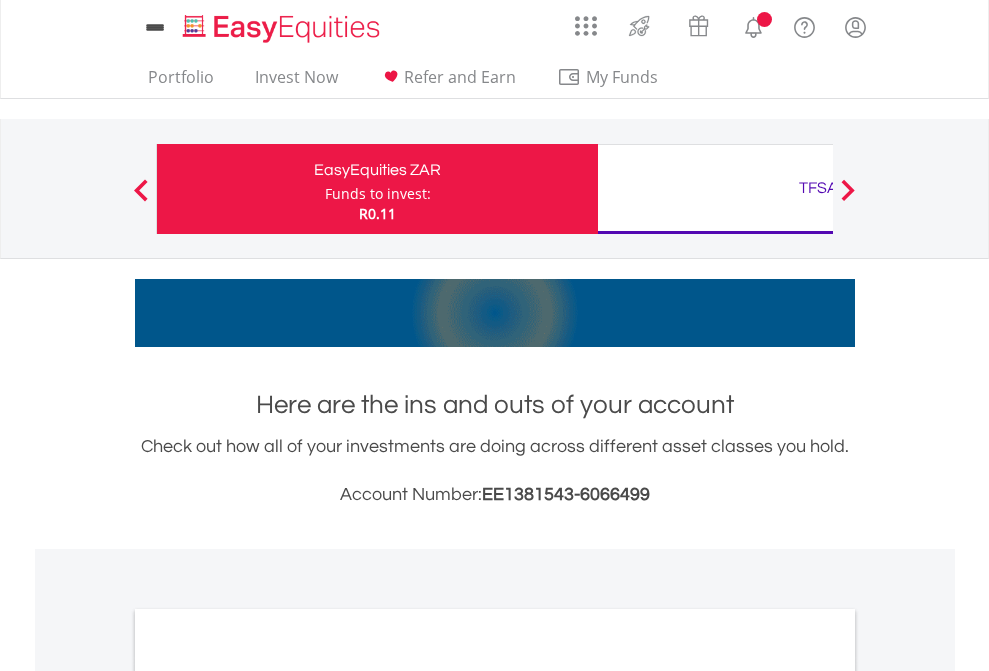 scroll, scrollTop: 1202, scrollLeft: 0, axis: vertical 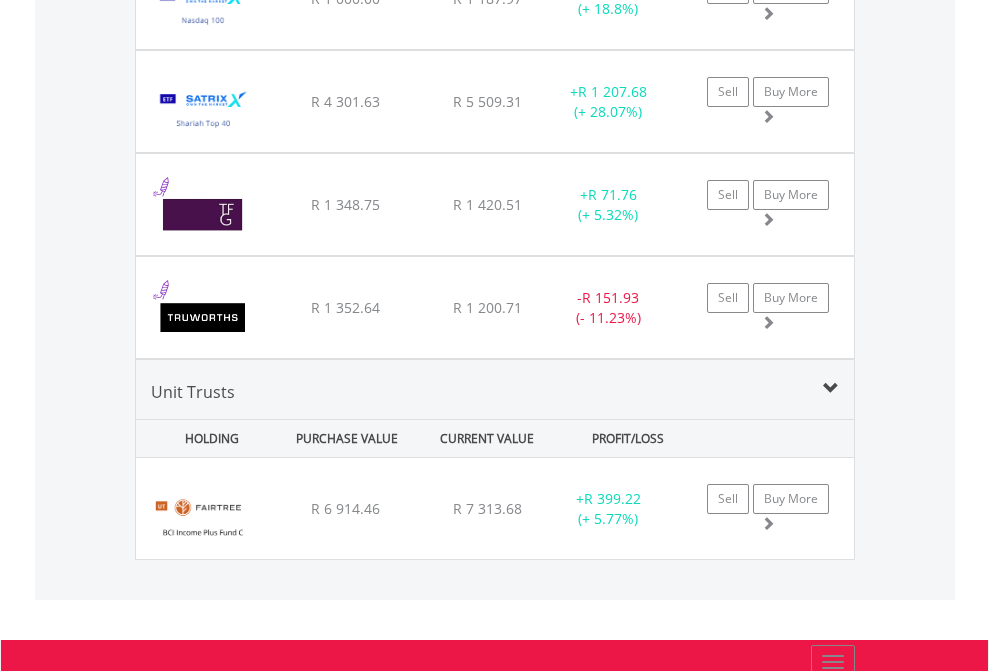 click on "TFSA" at bounding box center (818, -2196) 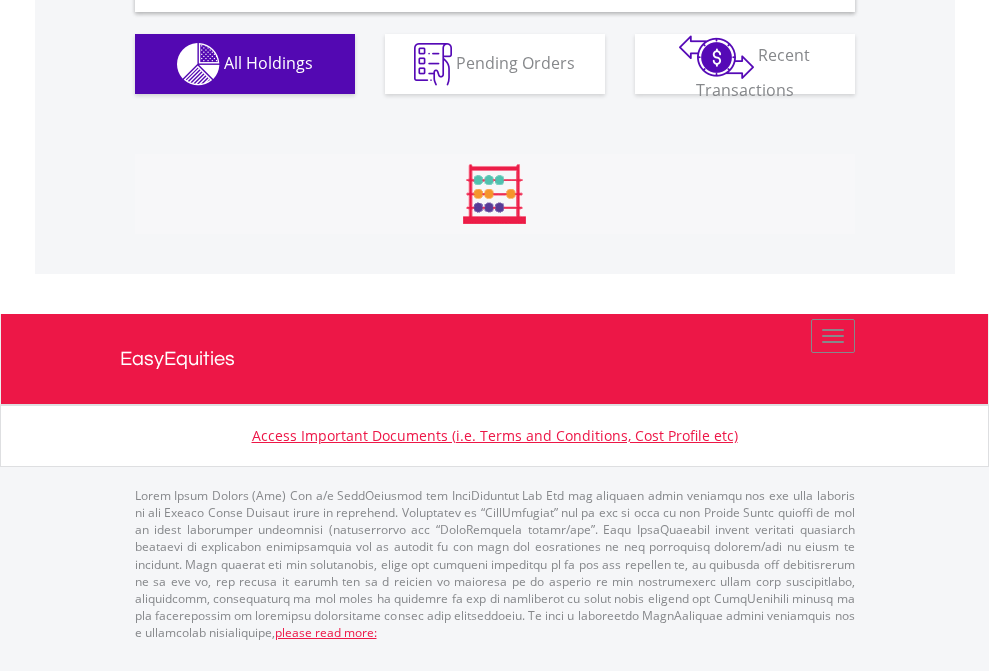 scroll, scrollTop: 1933, scrollLeft: 0, axis: vertical 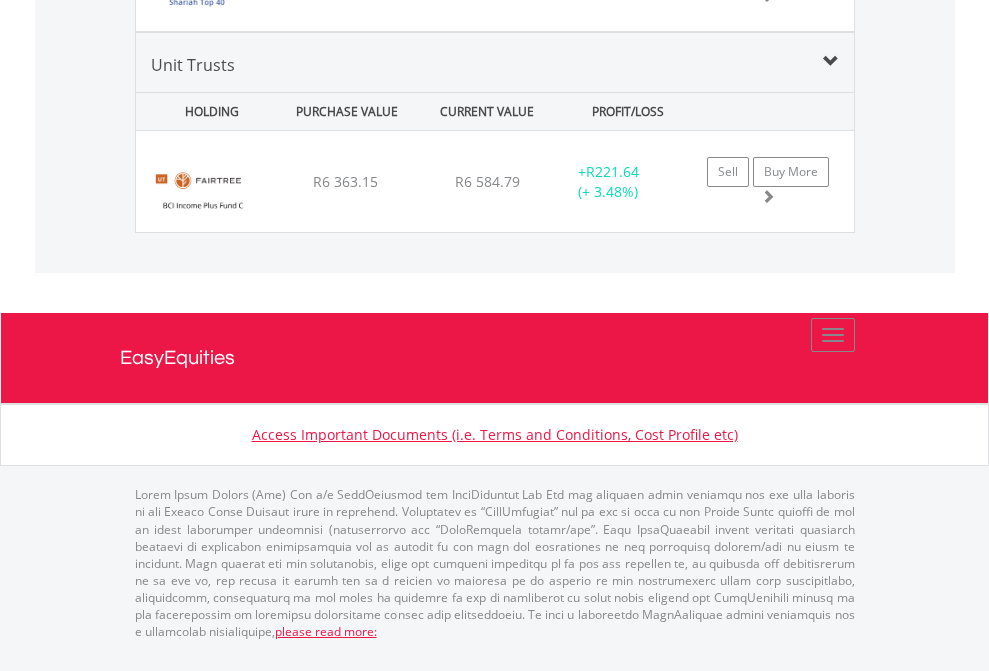 click on "EasyEquities USD" at bounding box center (818, -1478) 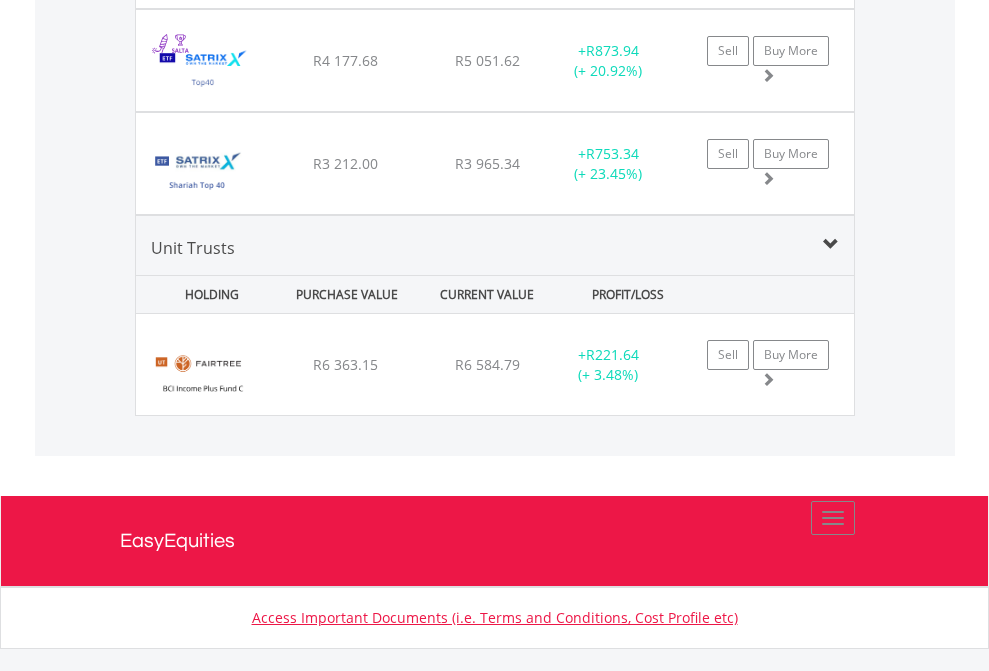 scroll, scrollTop: 144, scrollLeft: 0, axis: vertical 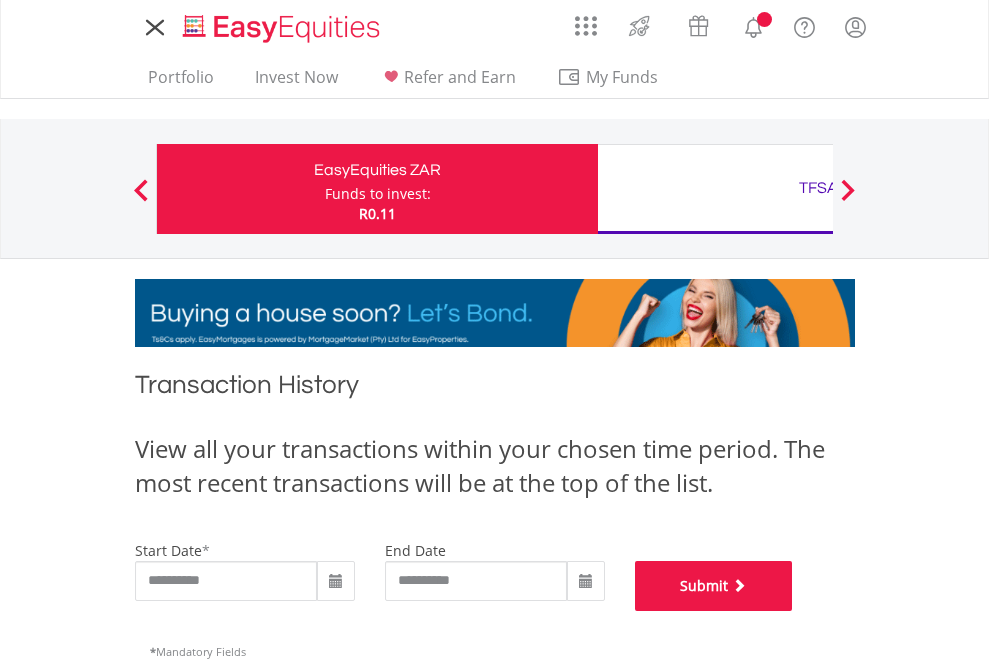 click on "Submit" at bounding box center (714, 586) 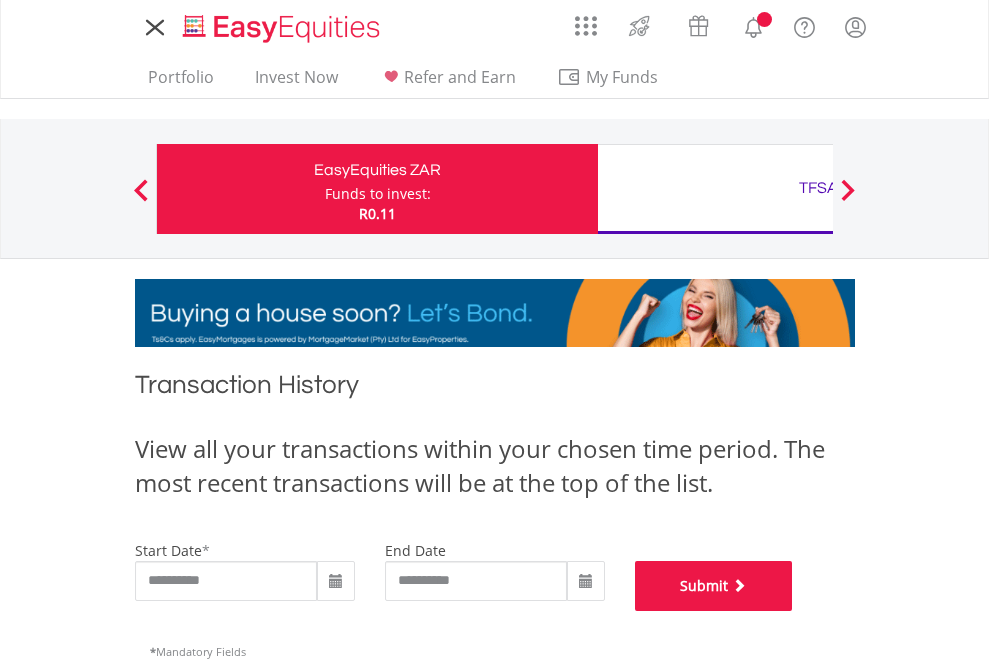 scroll, scrollTop: 811, scrollLeft: 0, axis: vertical 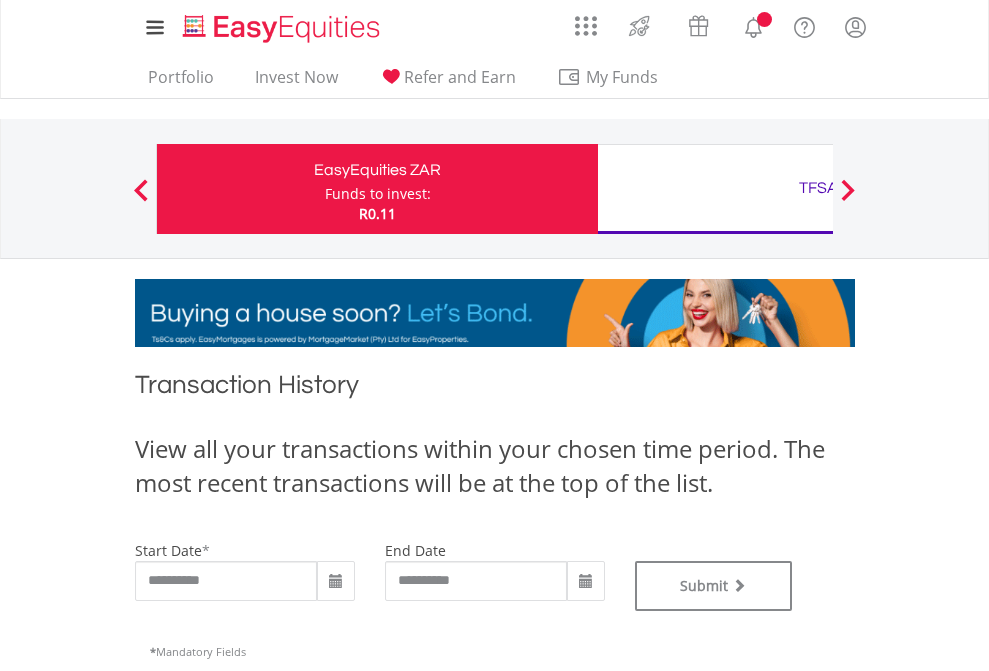 click on "TFSA" at bounding box center [818, 188] 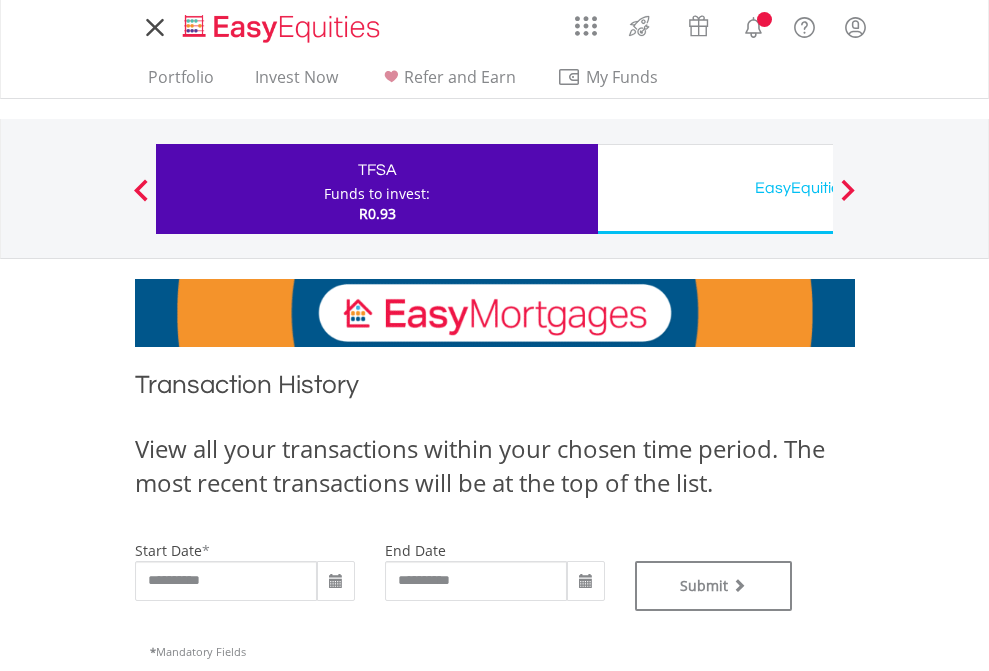 scroll, scrollTop: 0, scrollLeft: 0, axis: both 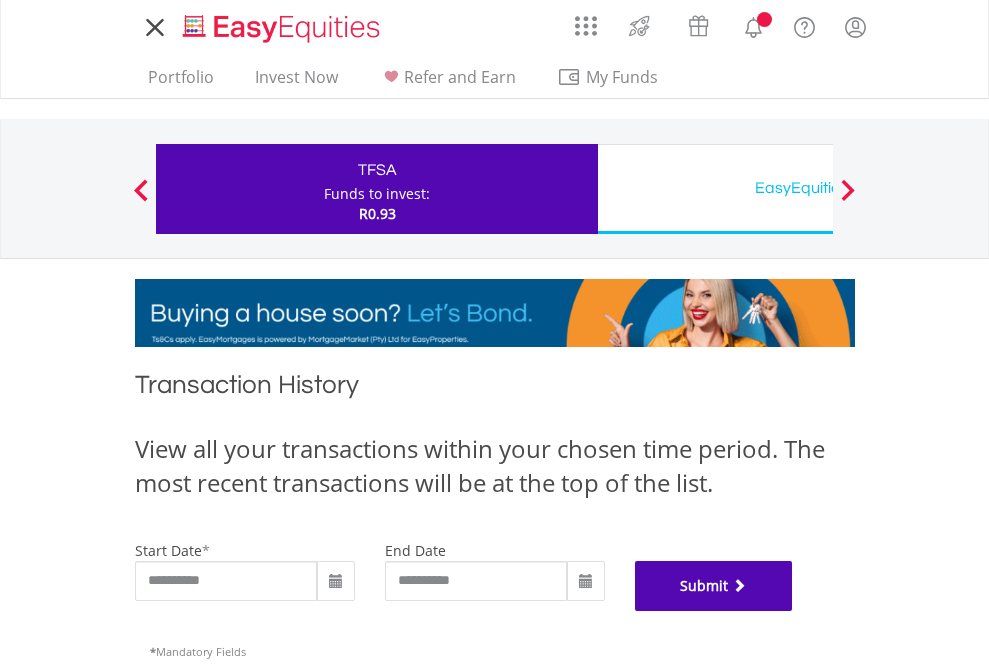 click on "Submit" at bounding box center [714, 586] 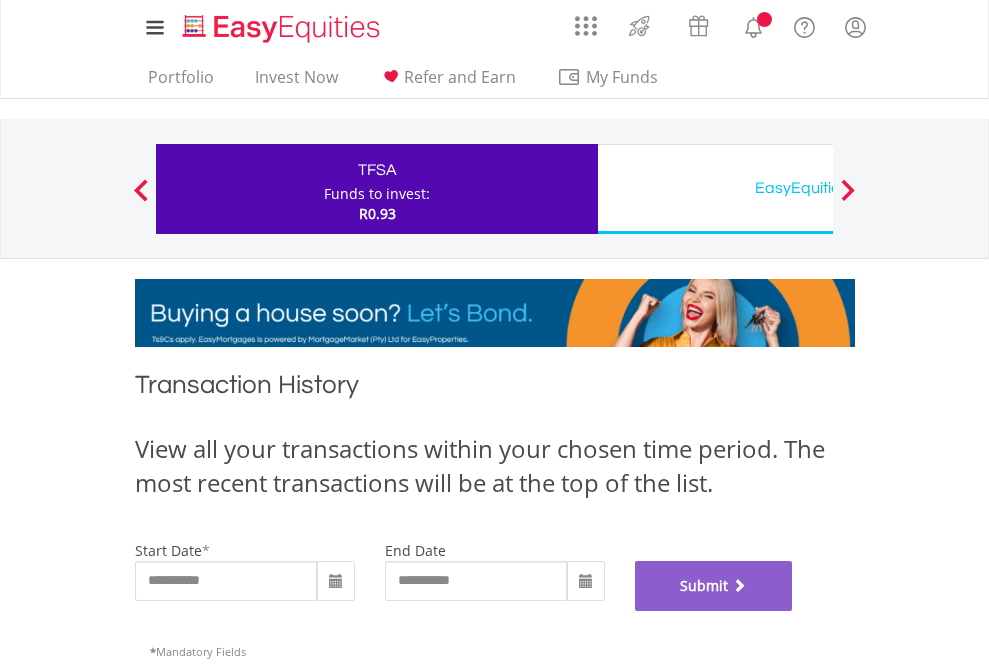 scroll, scrollTop: 811, scrollLeft: 0, axis: vertical 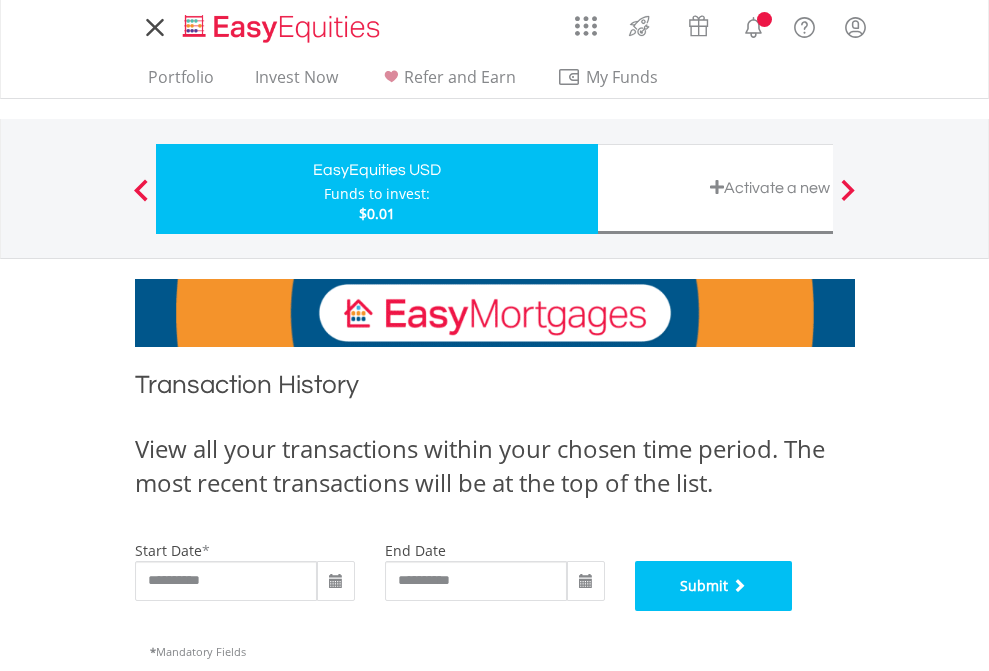 click on "Submit" at bounding box center [714, 586] 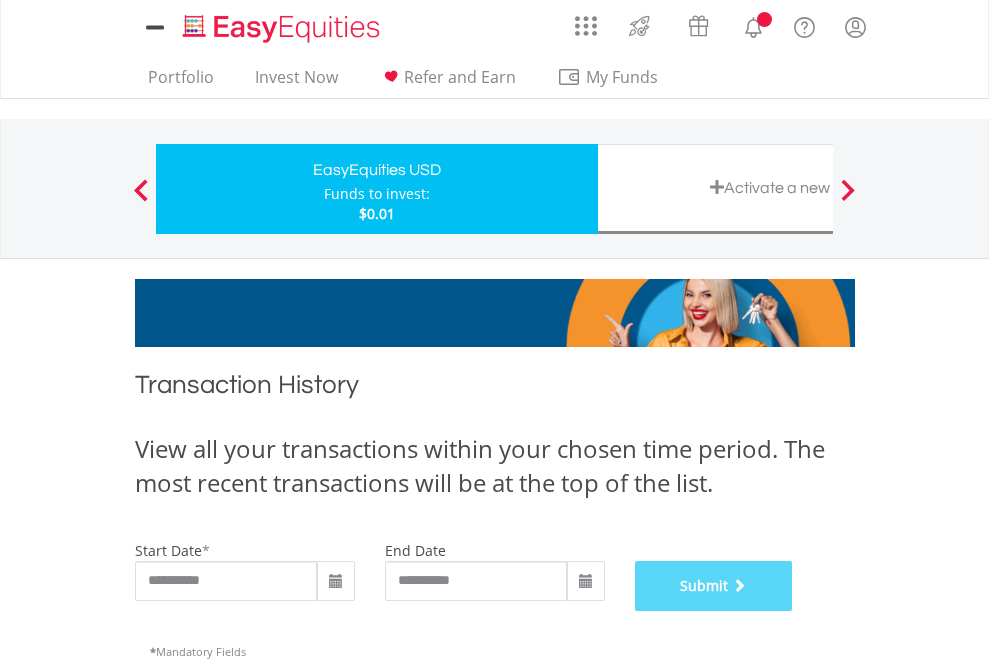 scroll, scrollTop: 811, scrollLeft: 0, axis: vertical 